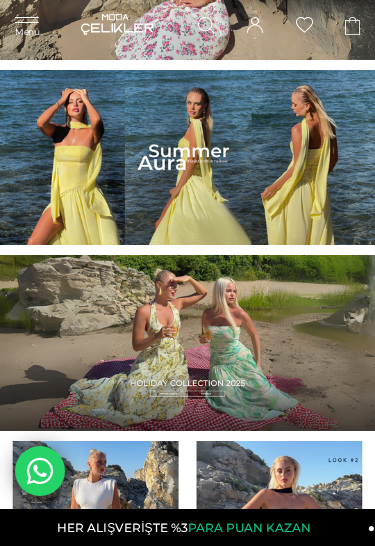 scroll, scrollTop: 84, scrollLeft: 0, axis: vertical 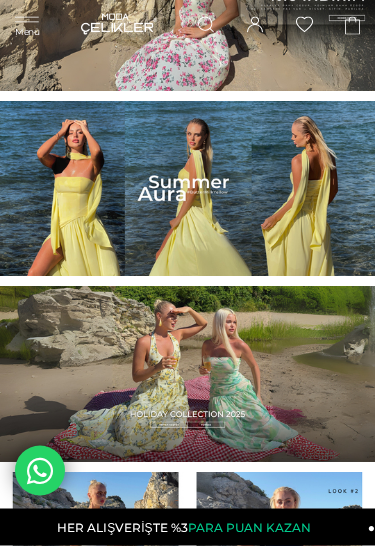 click at bounding box center (187, 190) 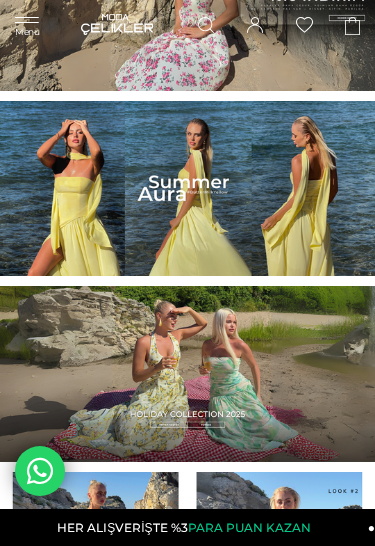 click at bounding box center [187, 189] 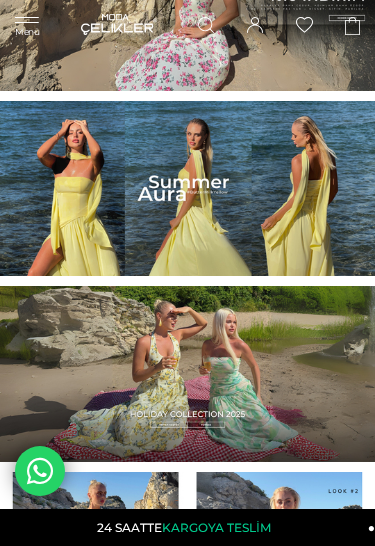 click at bounding box center (187, 189) 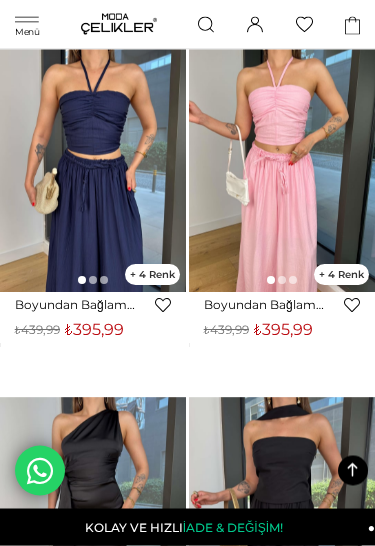 scroll, scrollTop: 7137, scrollLeft: 0, axis: vertical 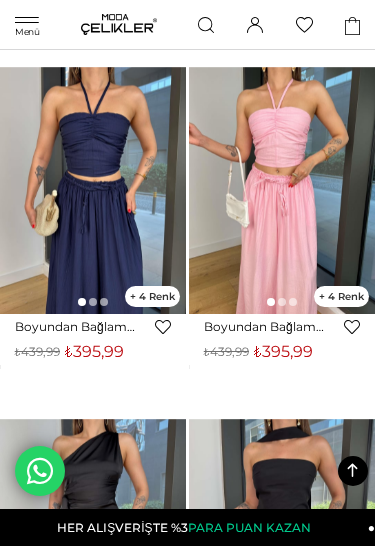 click at bounding box center (93, 191) 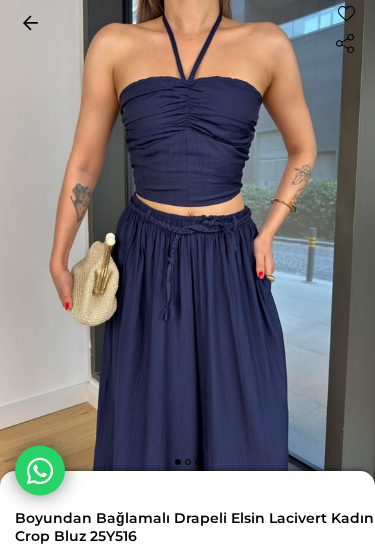 scroll, scrollTop: 0, scrollLeft: 0, axis: both 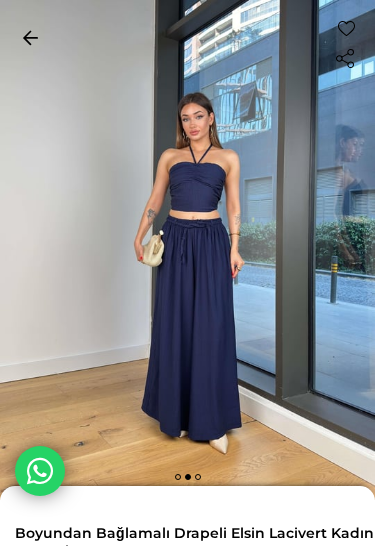 click at bounding box center [187, 250] 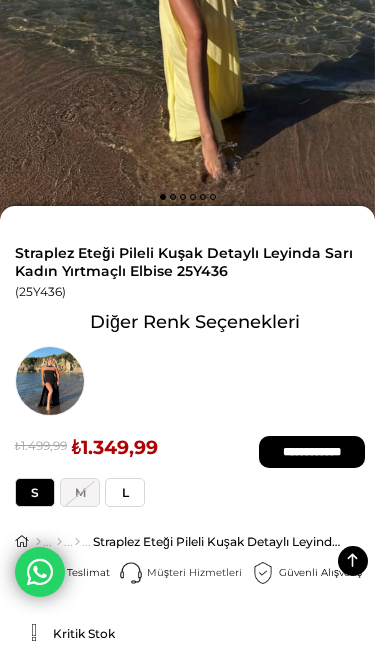 scroll, scrollTop: 280, scrollLeft: 0, axis: vertical 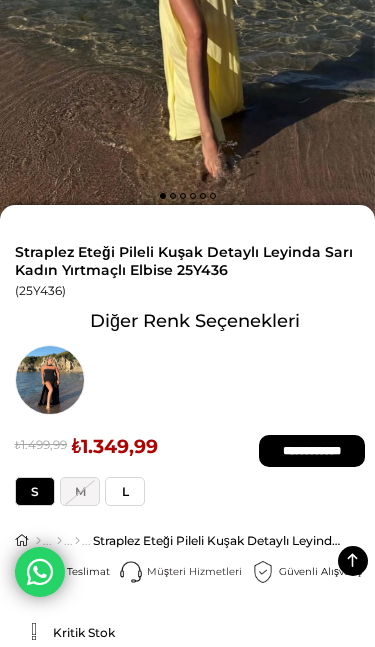 click on "S" at bounding box center [35, 491] 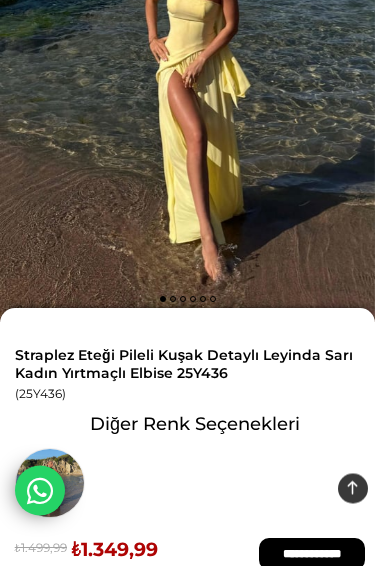 scroll, scrollTop: 0, scrollLeft: 0, axis: both 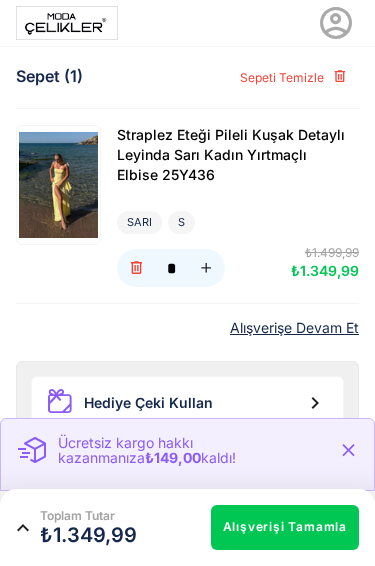 click on "Alışverişi Tamamla" 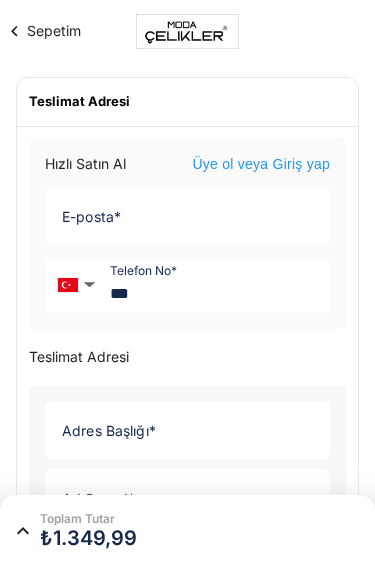 click on "E-posta *" 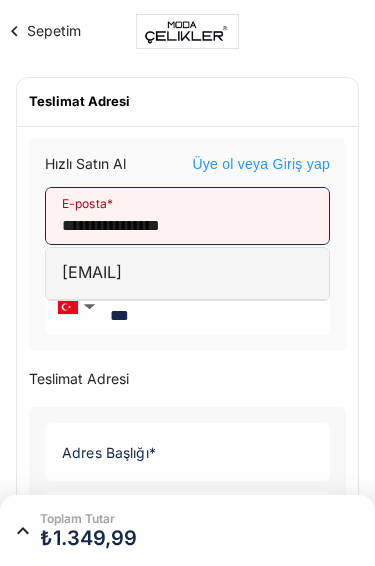 click on "[EMAIL]" 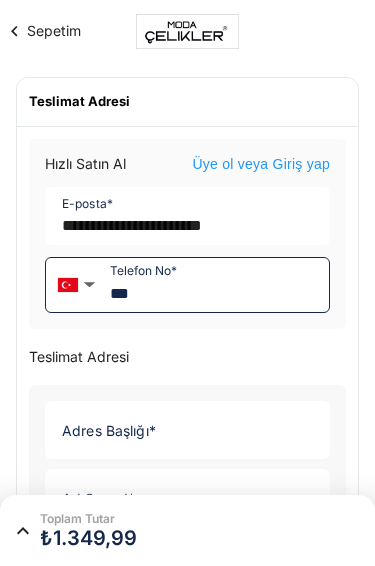 click on "***" at bounding box center [216, 285] 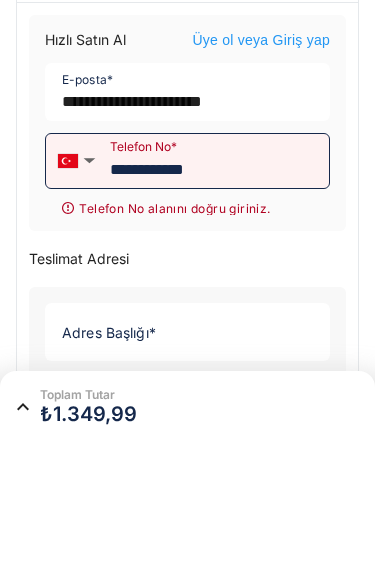 type on "**********" 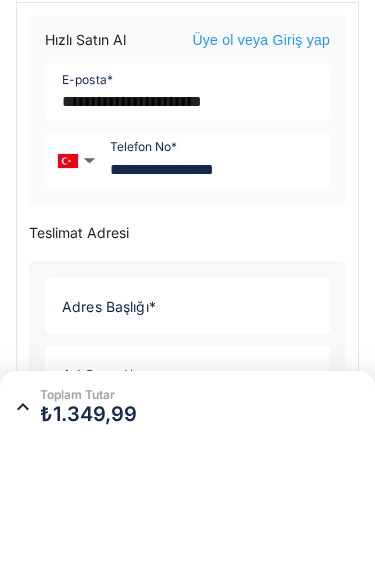 click on "Teslimat Adresi" at bounding box center (187, 357) 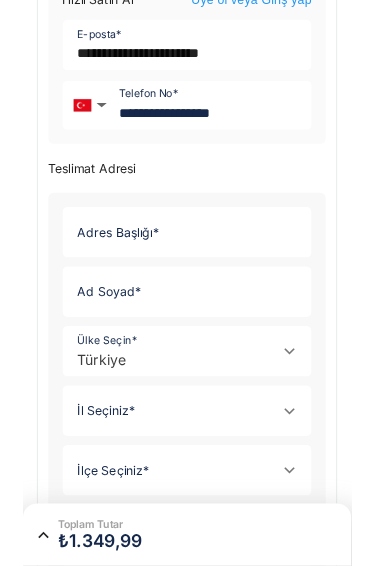 scroll, scrollTop: 165, scrollLeft: 0, axis: vertical 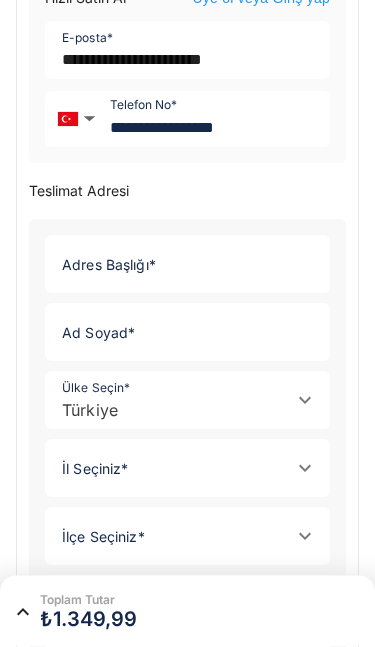 click on "Adres Başlığı *" 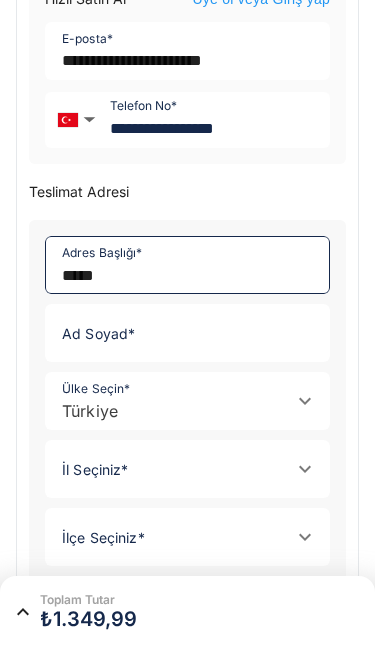 type on "*****" 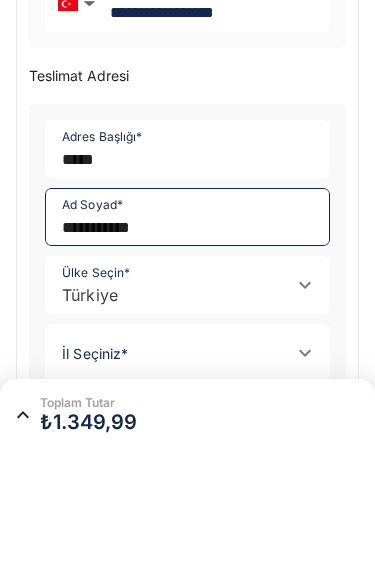 type on "**********" 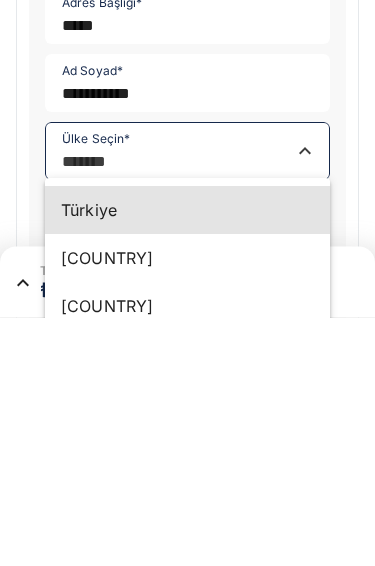 click on "**********" at bounding box center (187, 482) 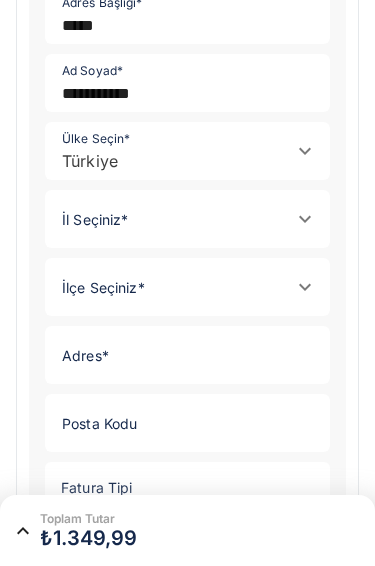 click on "İl Seçiniz *" 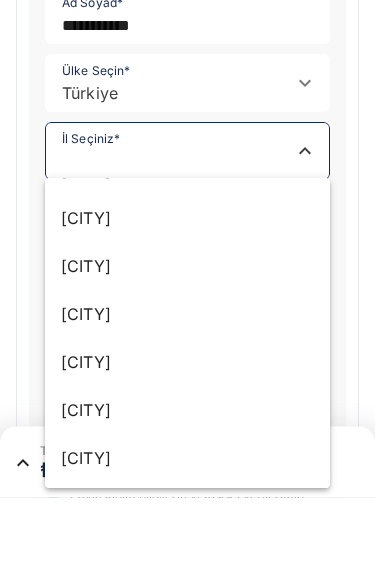 scroll, scrollTop: 547, scrollLeft: 0, axis: vertical 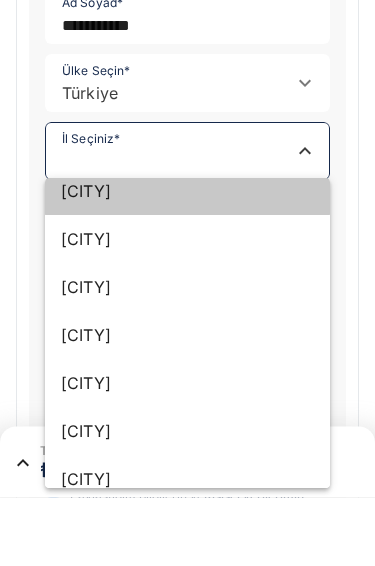 click on "[CITY]" at bounding box center [187, 260] 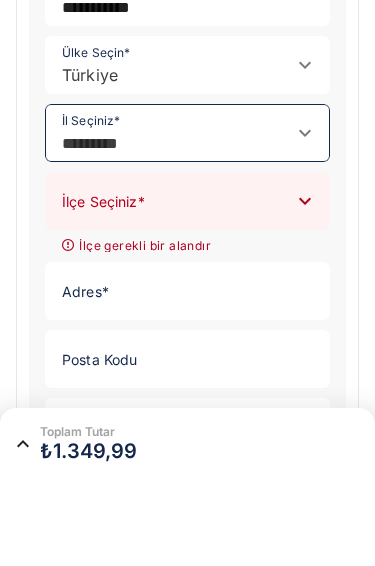 click on "İlçe Seçiniz *" 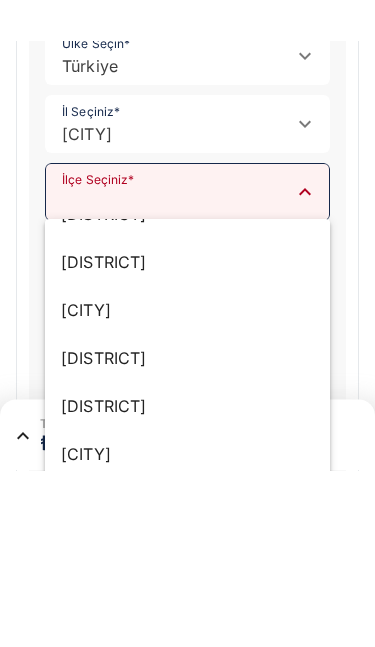 scroll, scrollTop: 309, scrollLeft: 0, axis: vertical 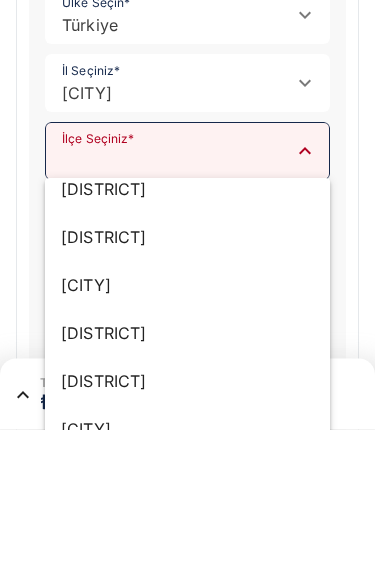 click on "[DISTRICT]" at bounding box center (187, 374) 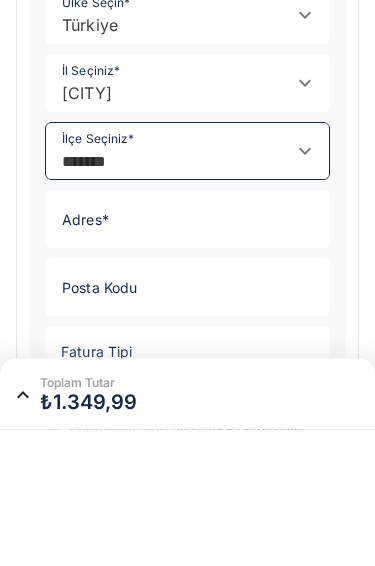 click on "Adres *" 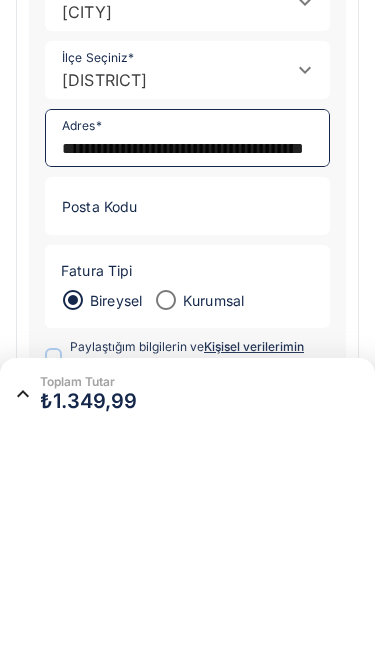 type on "**********" 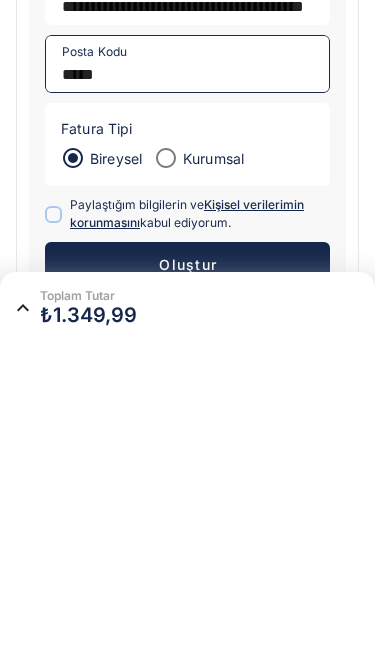 scroll, scrollTop: 490, scrollLeft: 0, axis: vertical 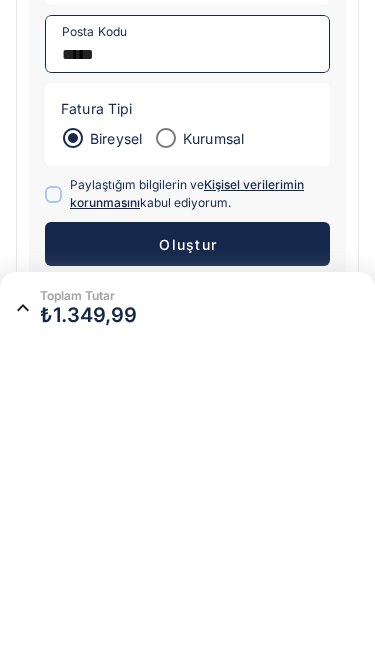 type on "*****" 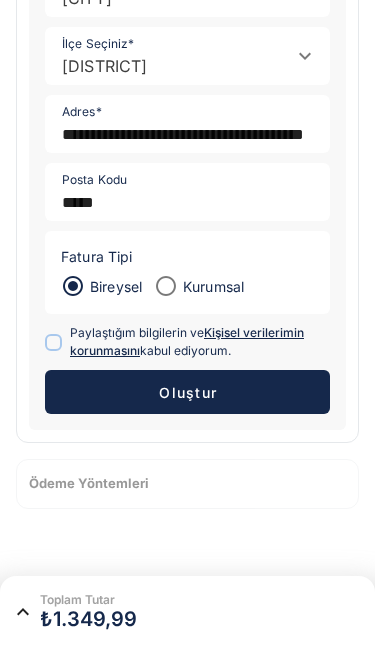 click on "**********" at bounding box center [187, -22] 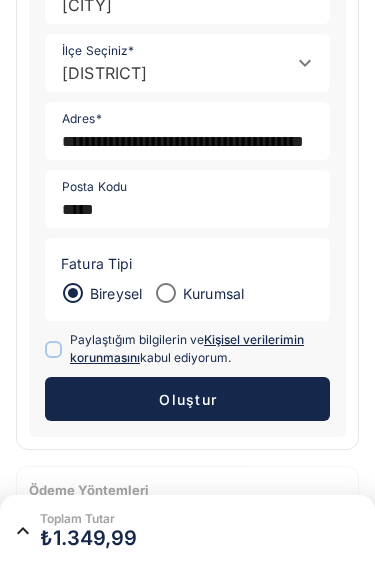 scroll, scrollTop: 630, scrollLeft: 0, axis: vertical 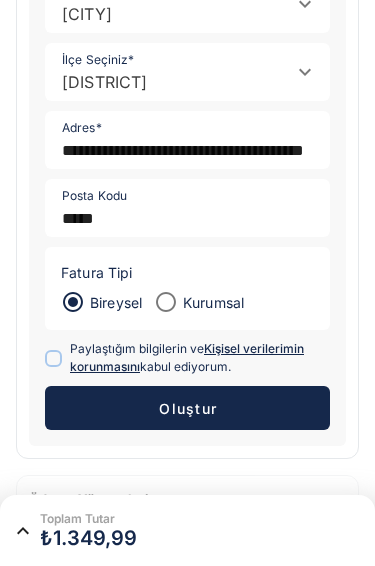 click on "Oluştur" at bounding box center [187, 408] 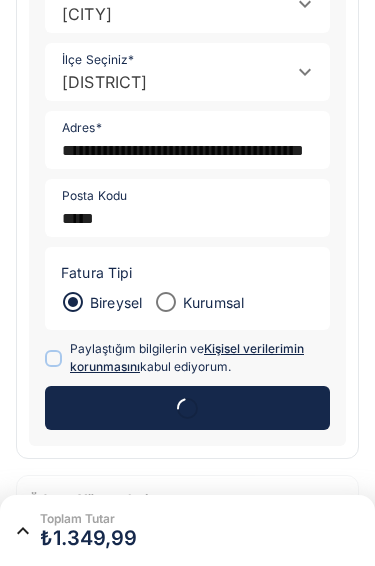 scroll, scrollTop: 0, scrollLeft: 0, axis: both 